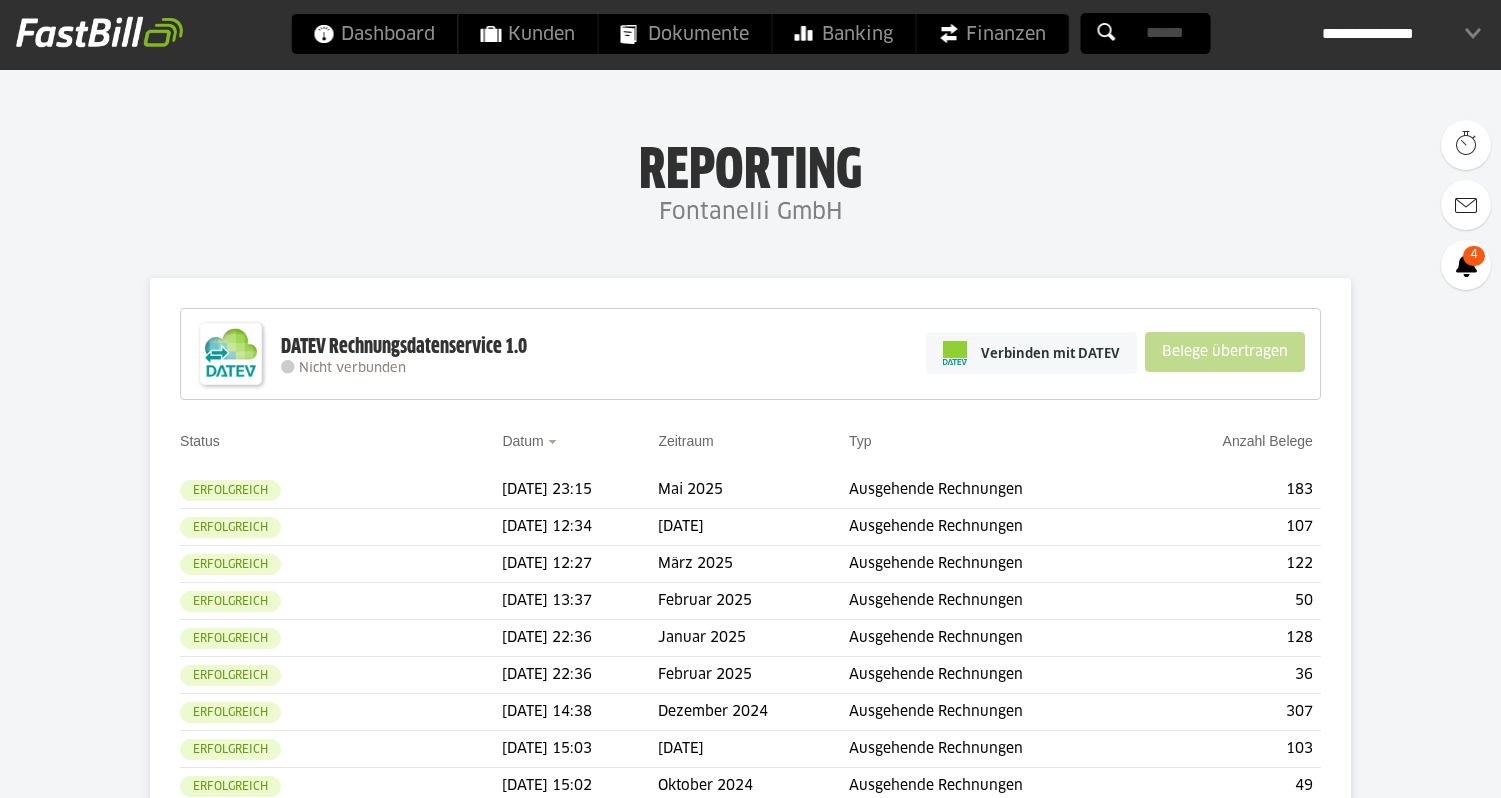 scroll, scrollTop: 0, scrollLeft: 0, axis: both 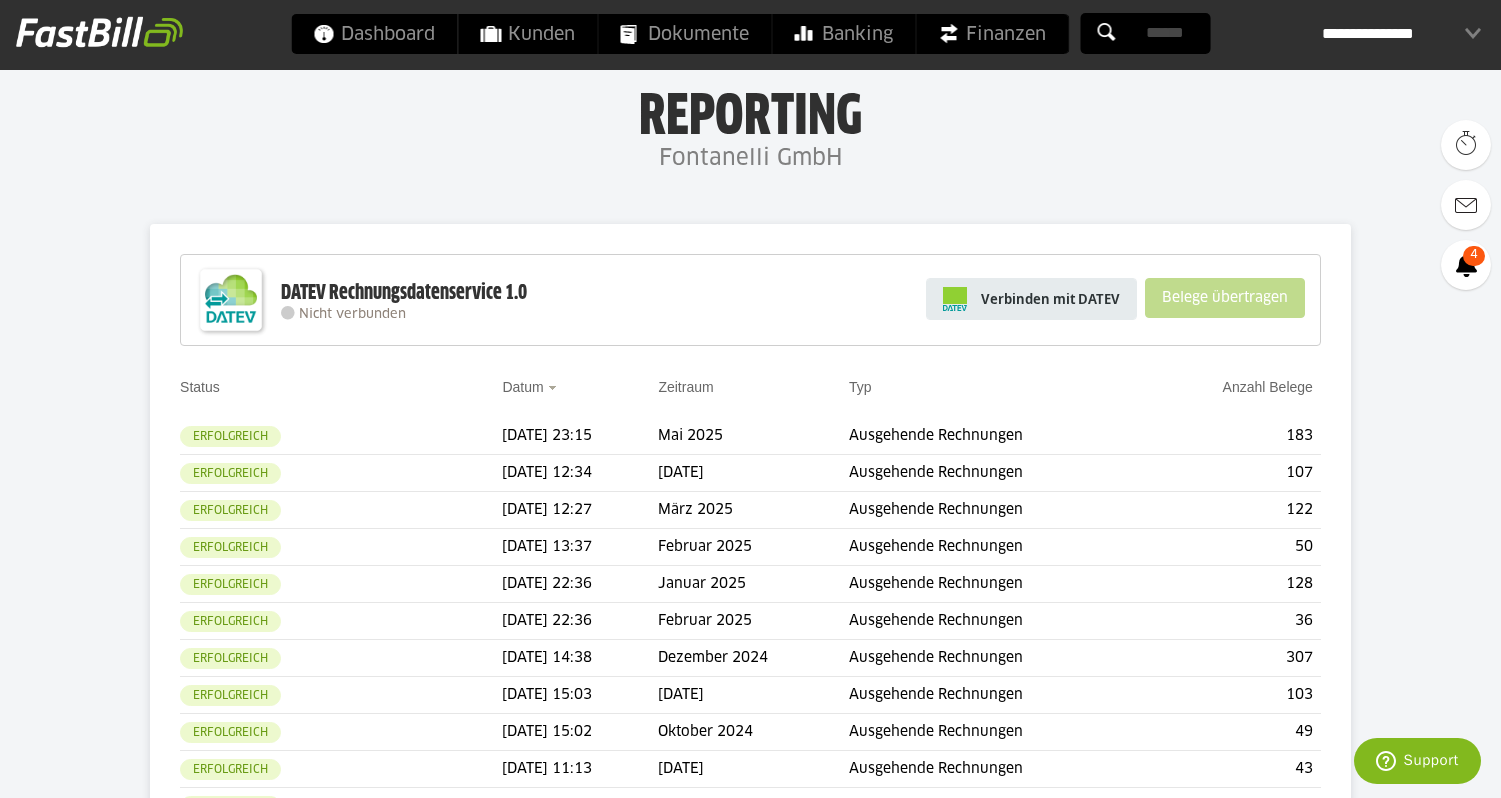 click on "Verbinden mit DATEV" at bounding box center [1050, 299] 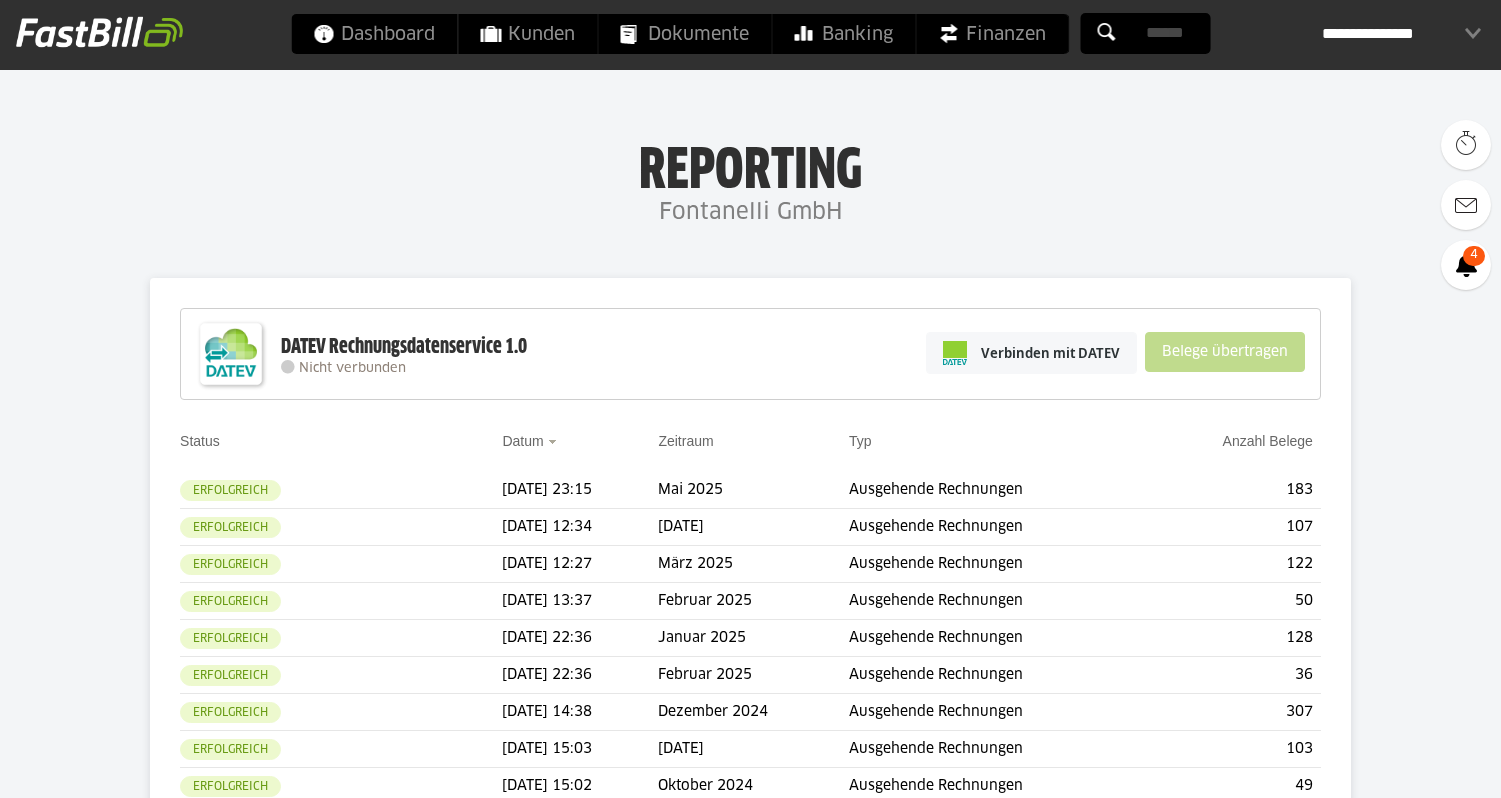 scroll, scrollTop: 0, scrollLeft: 0, axis: both 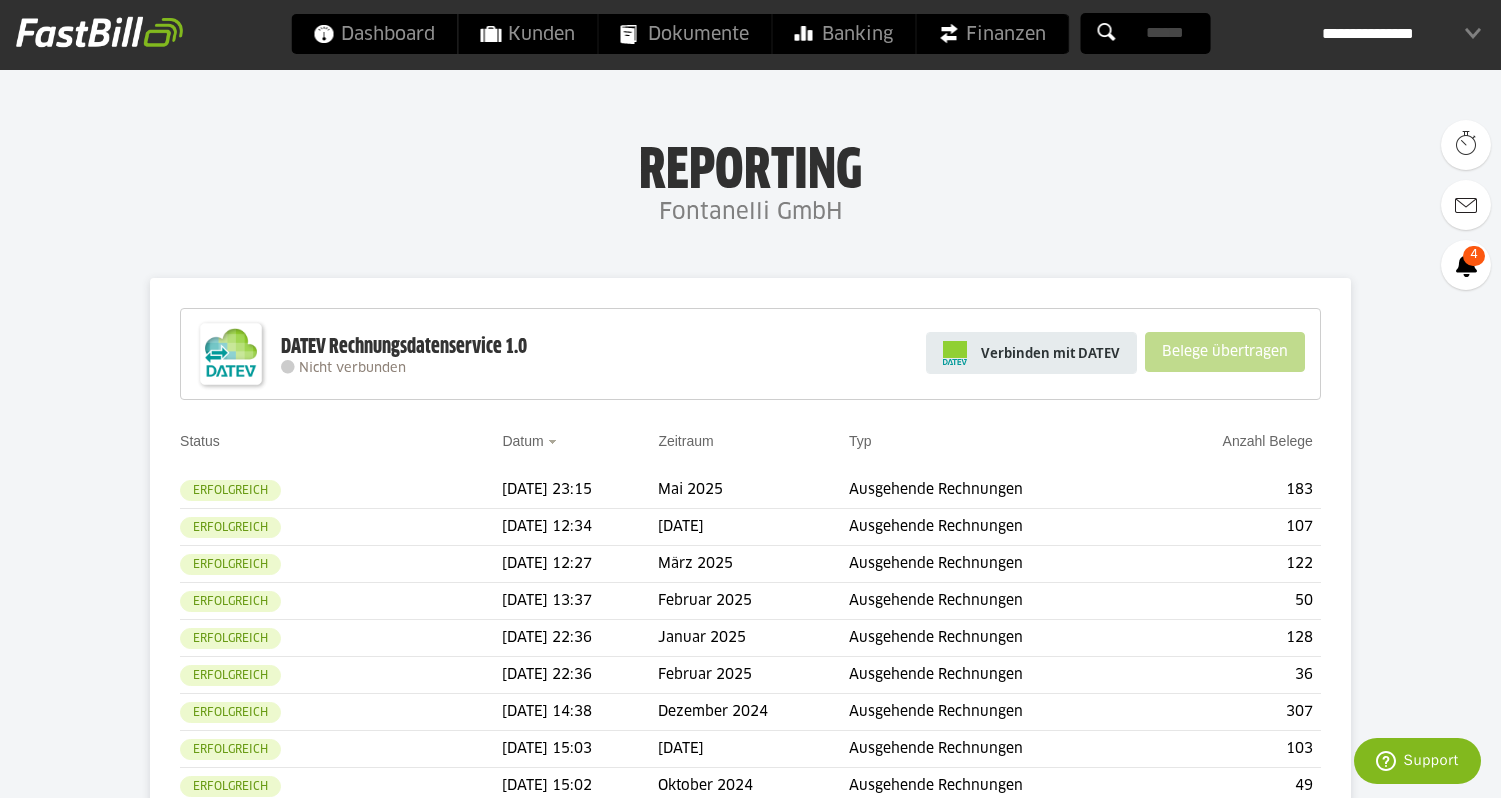 click on "Verbinden mit DATEV" at bounding box center (1050, 353) 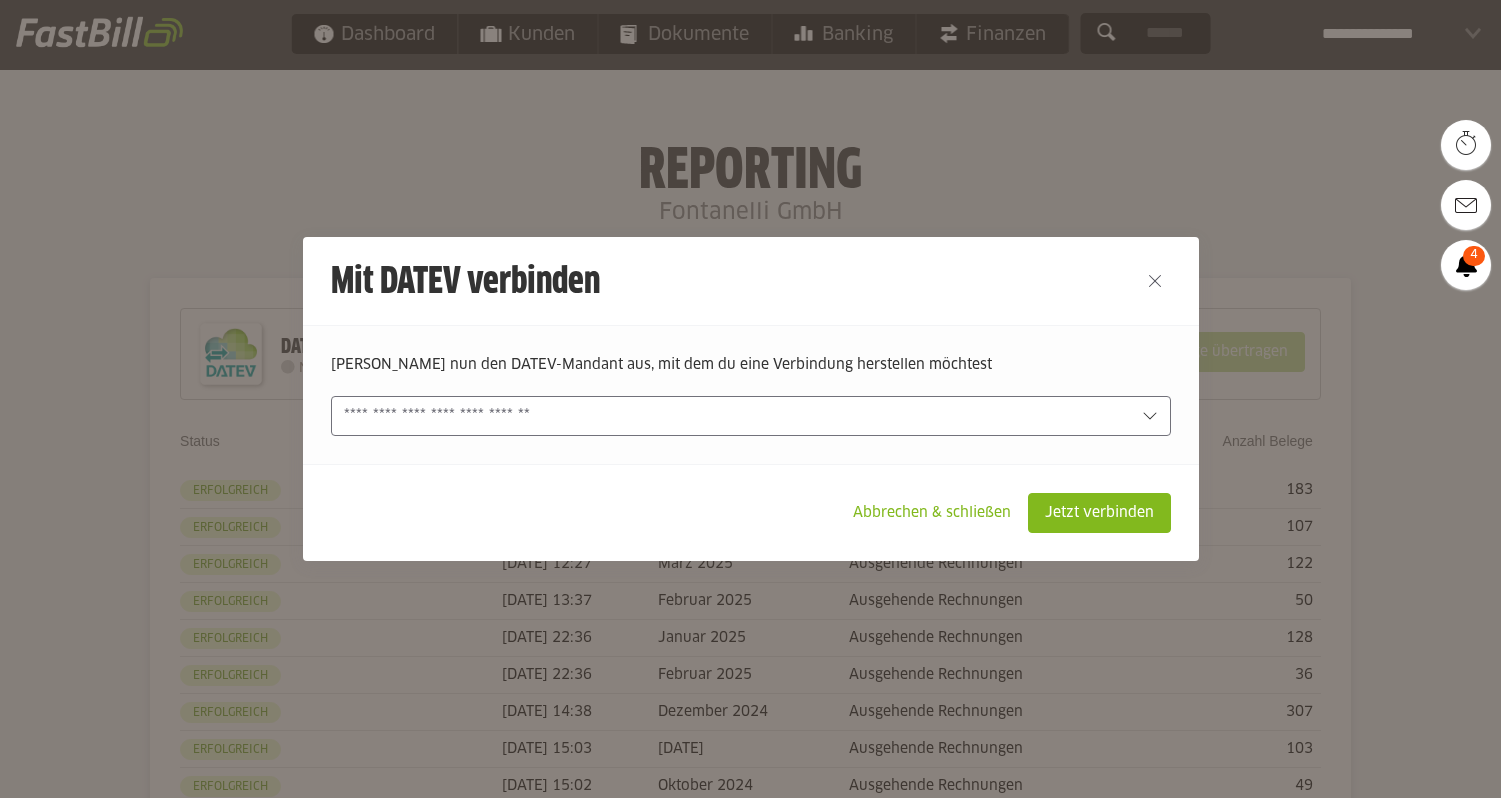 scroll, scrollTop: 0, scrollLeft: 0, axis: both 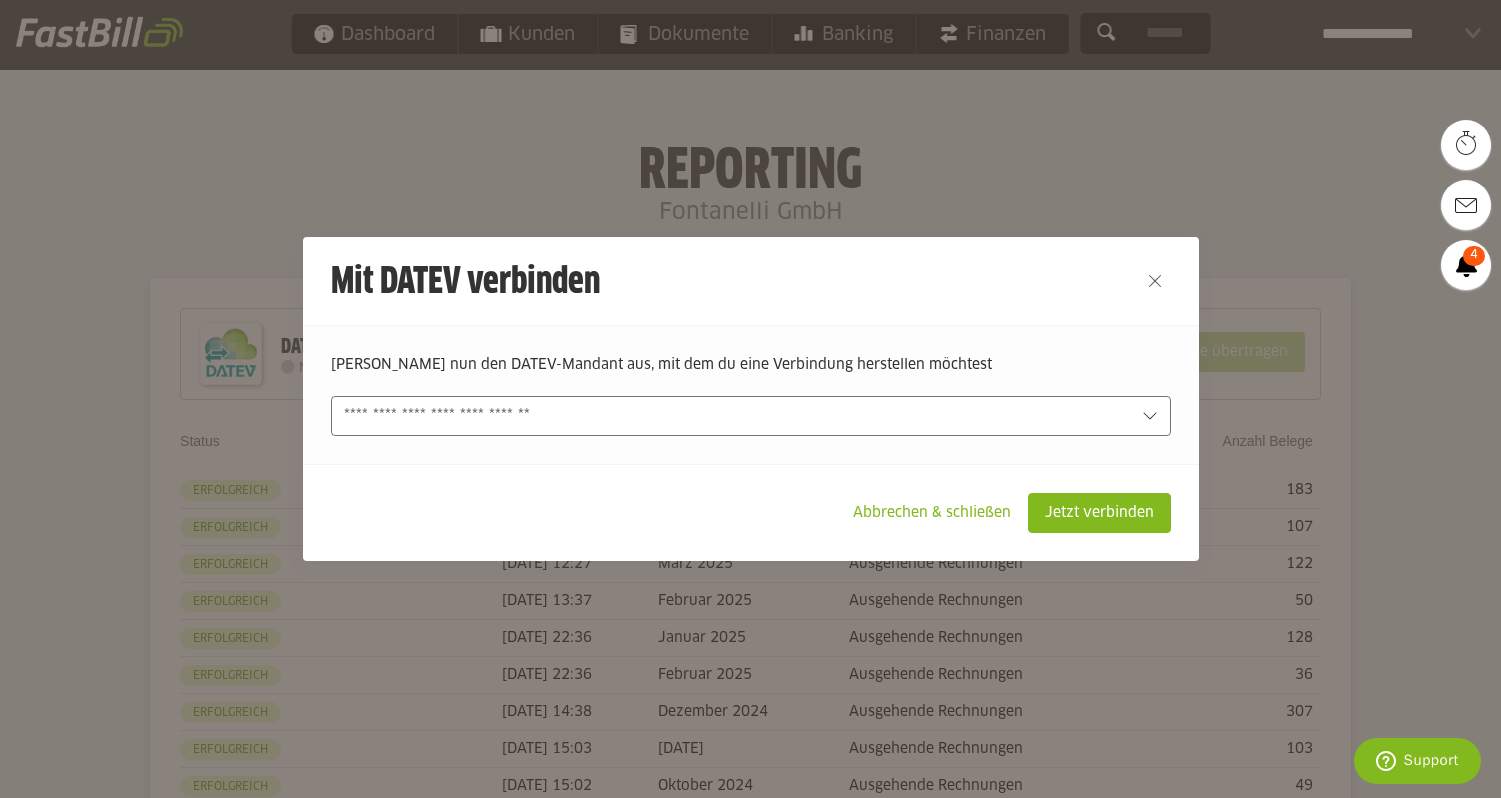 click at bounding box center [737, 416] 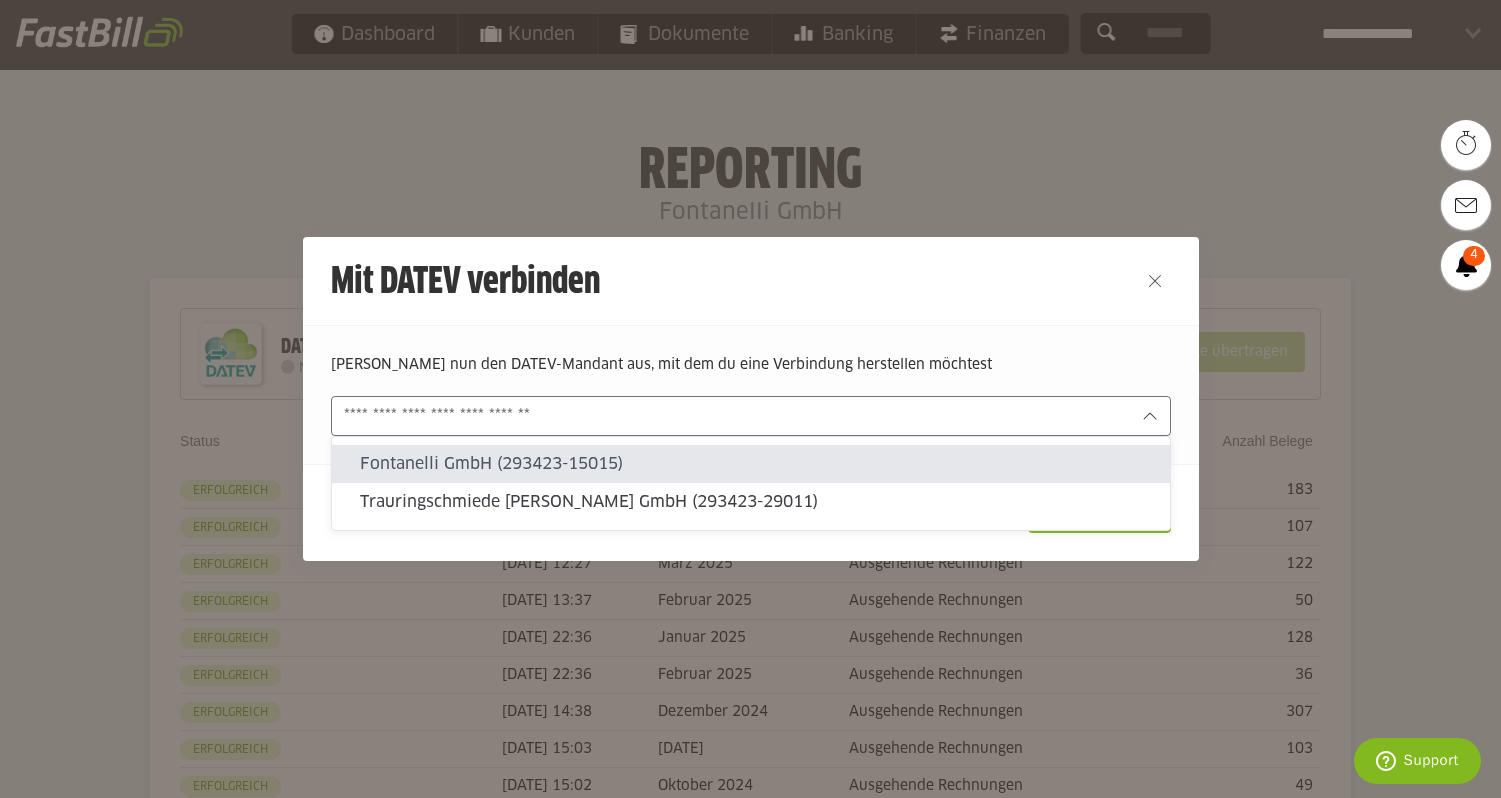 click on "Fontanelli GmbH (293423-15015)" at bounding box center [757, 464] 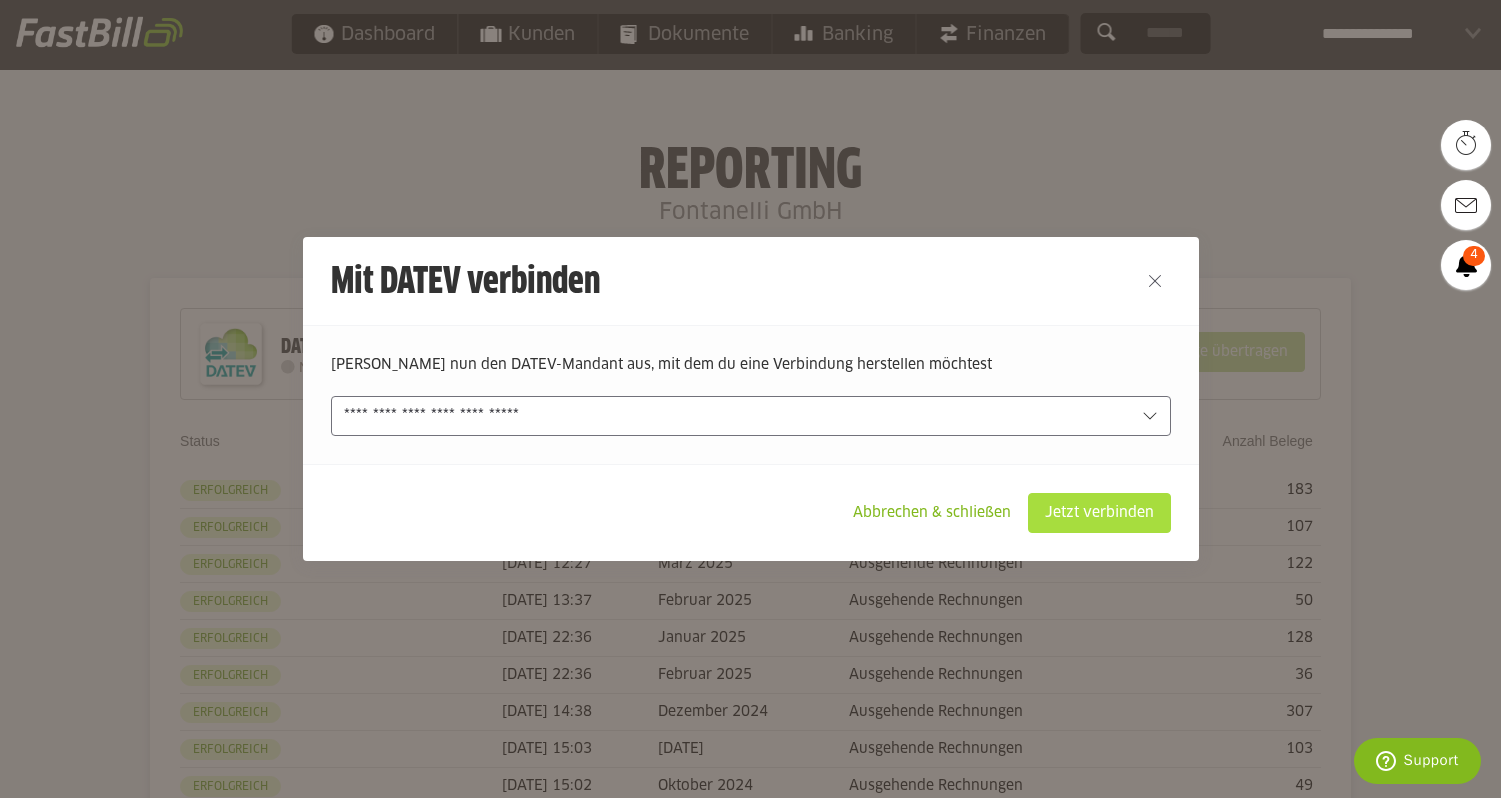 click on "Jetzt verbinden" at bounding box center [1099, 513] 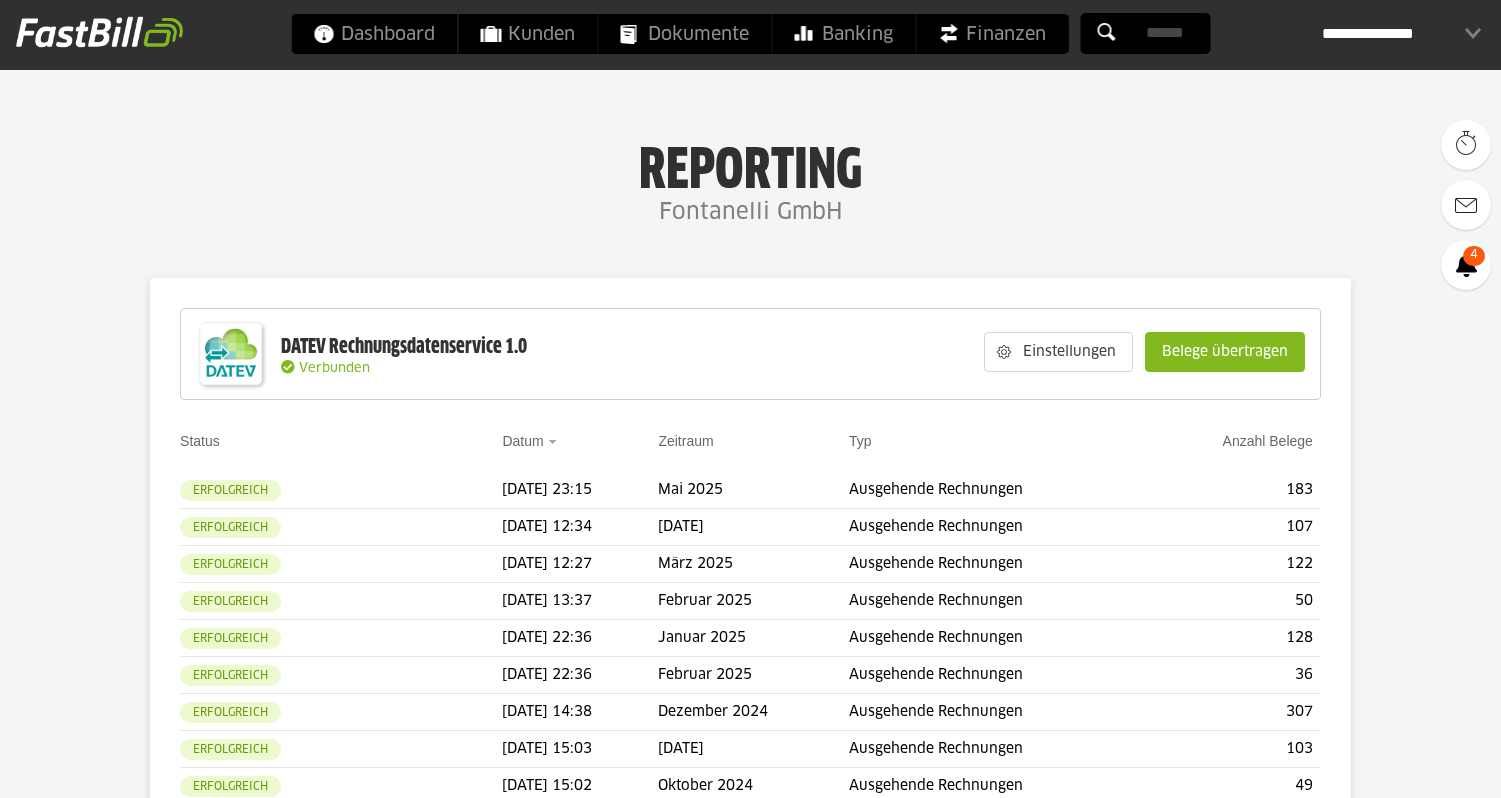 scroll, scrollTop: 0, scrollLeft: 0, axis: both 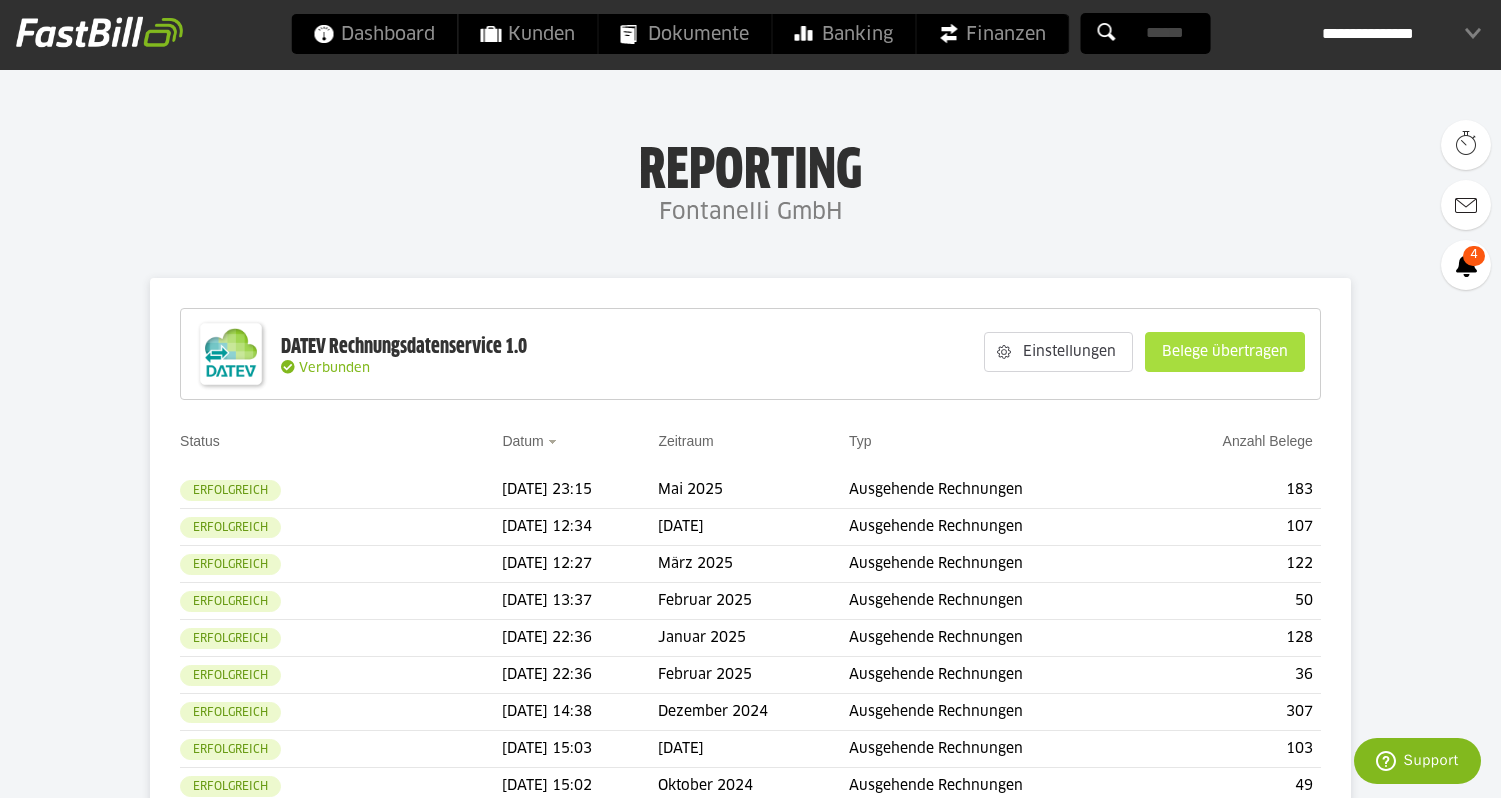 click on "Belege übertragen" at bounding box center (1225, 352) 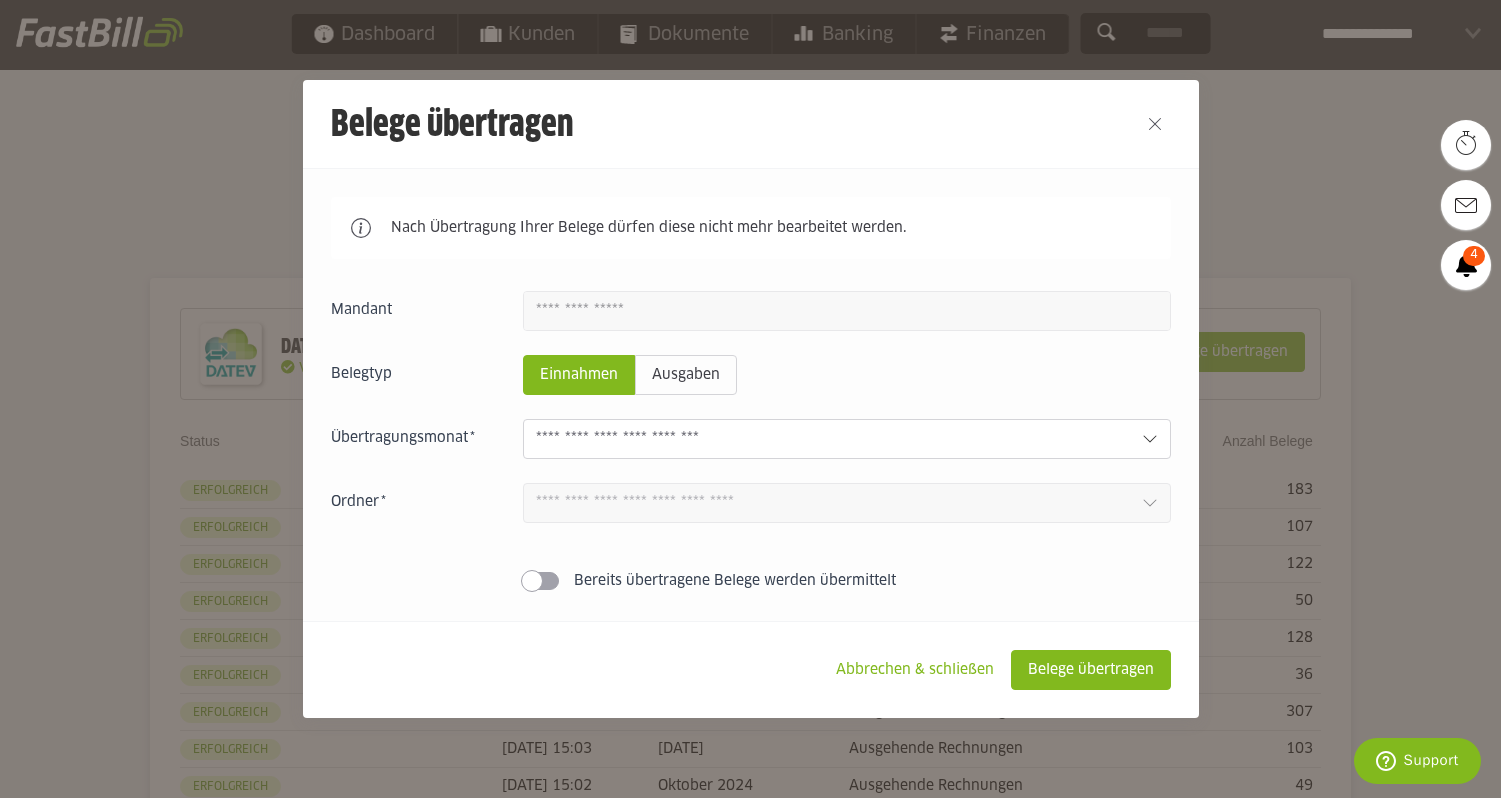 click 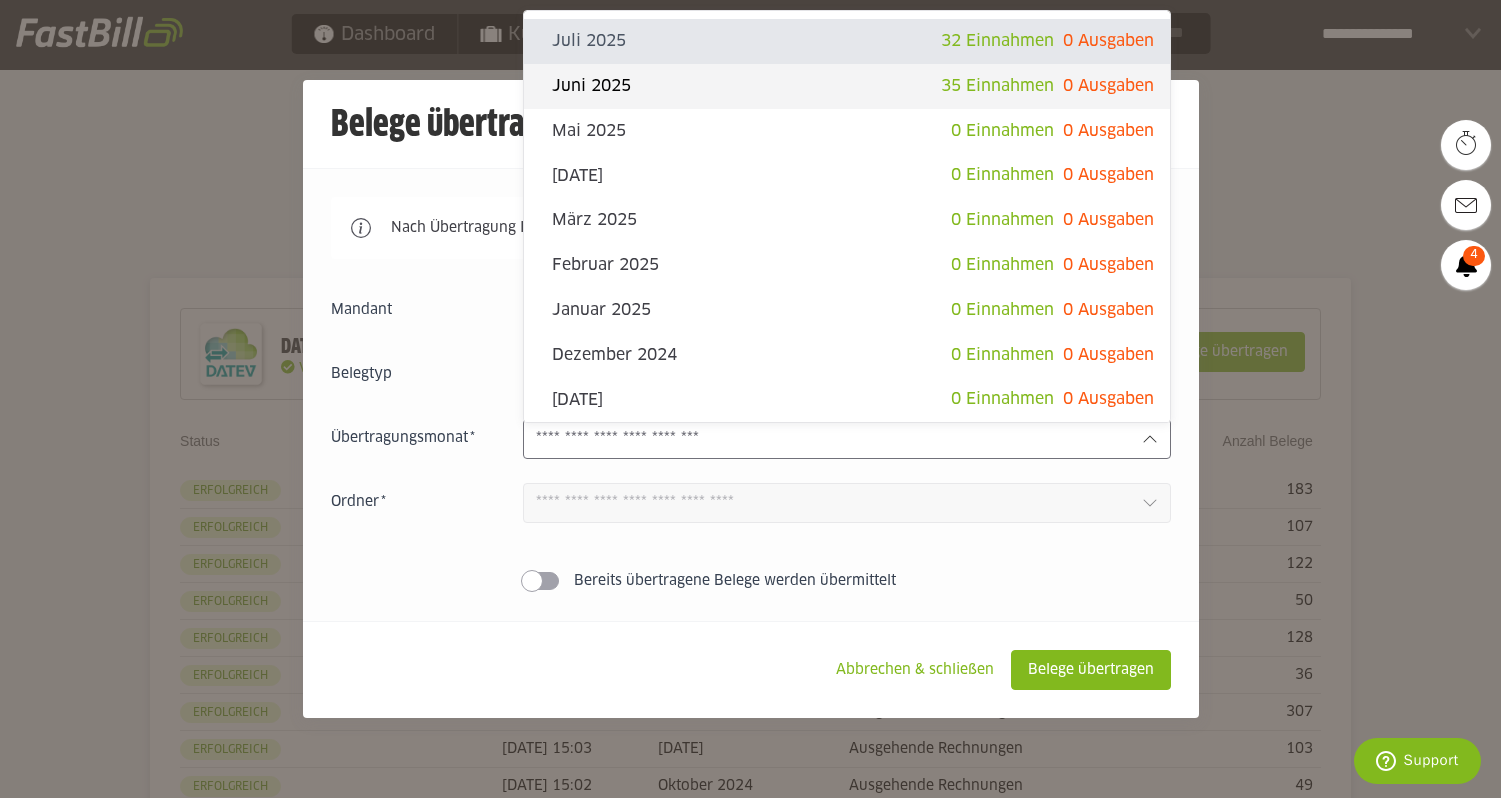 click on "Juni 2025" 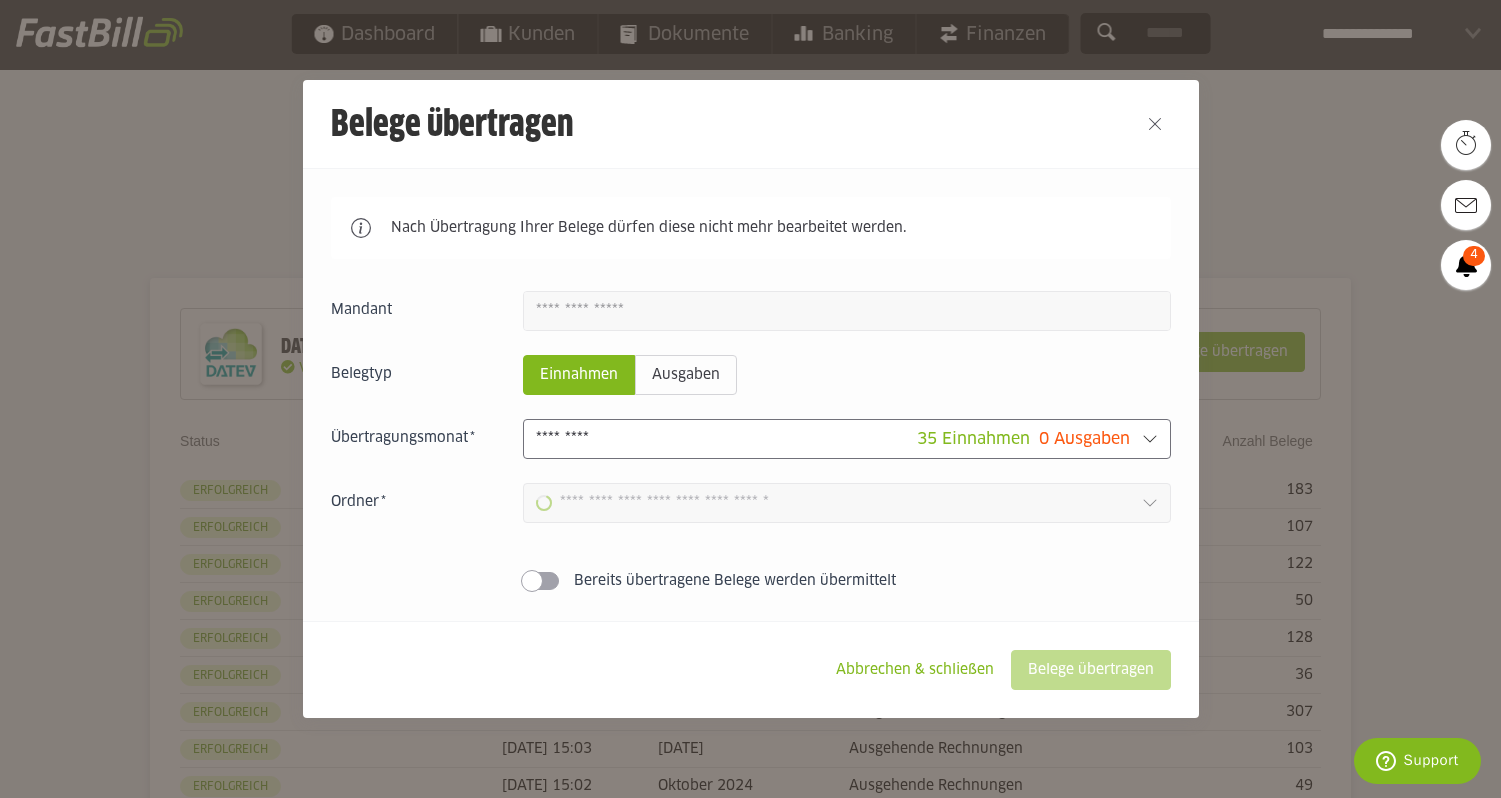 type on "**********" 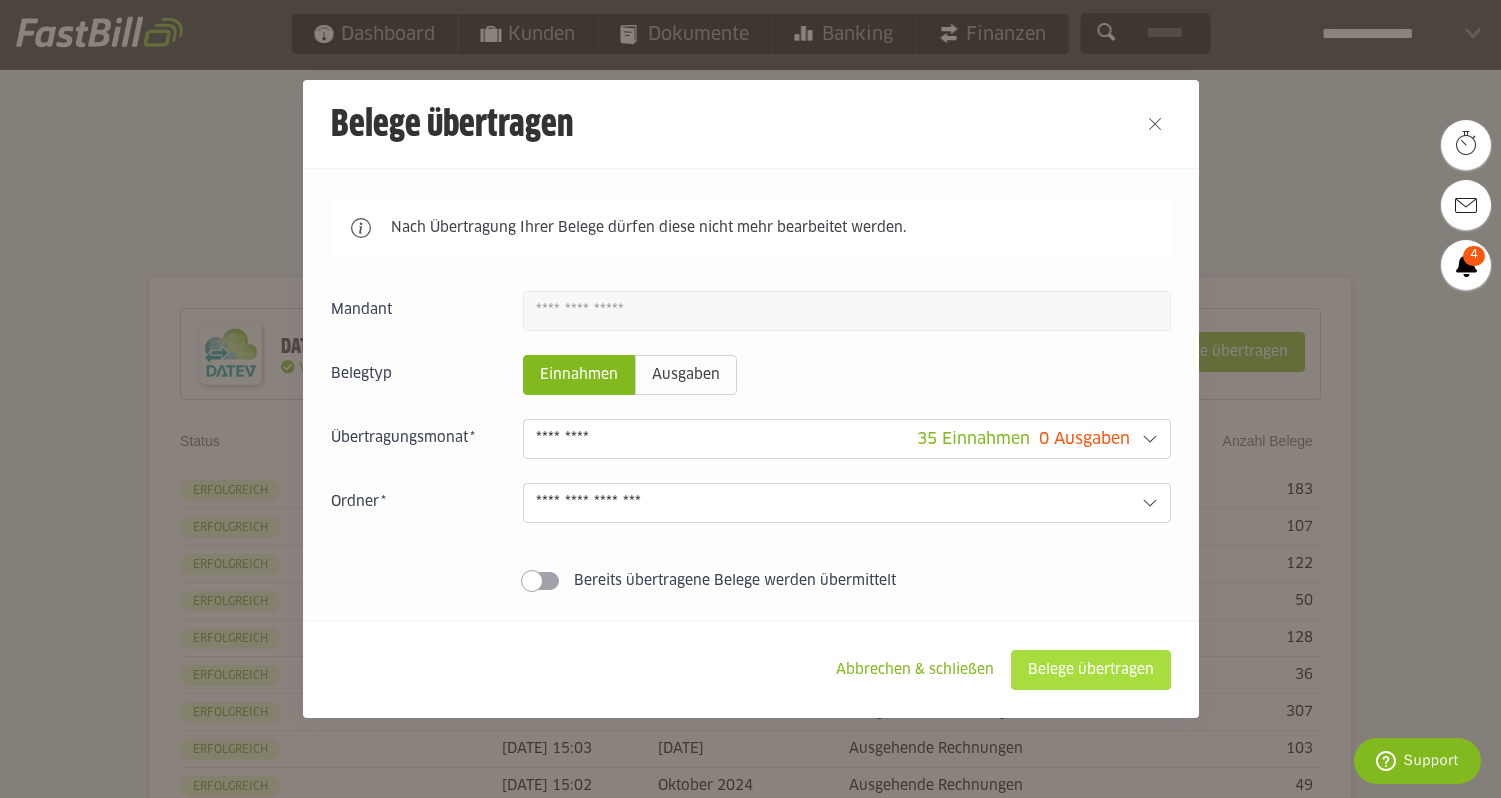 click on "Belege übertragen" at bounding box center (1091, 670) 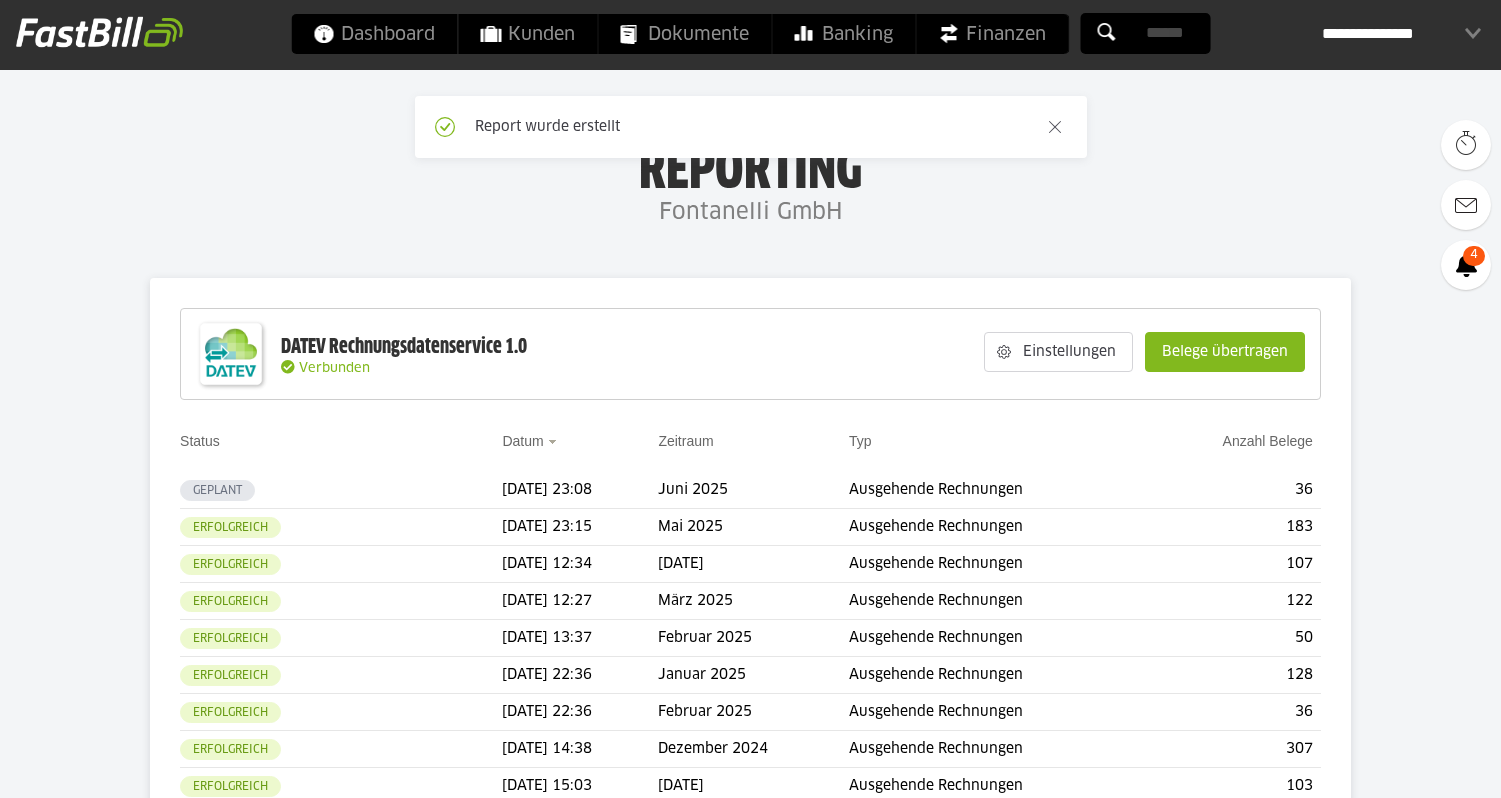 scroll, scrollTop: 0, scrollLeft: 0, axis: both 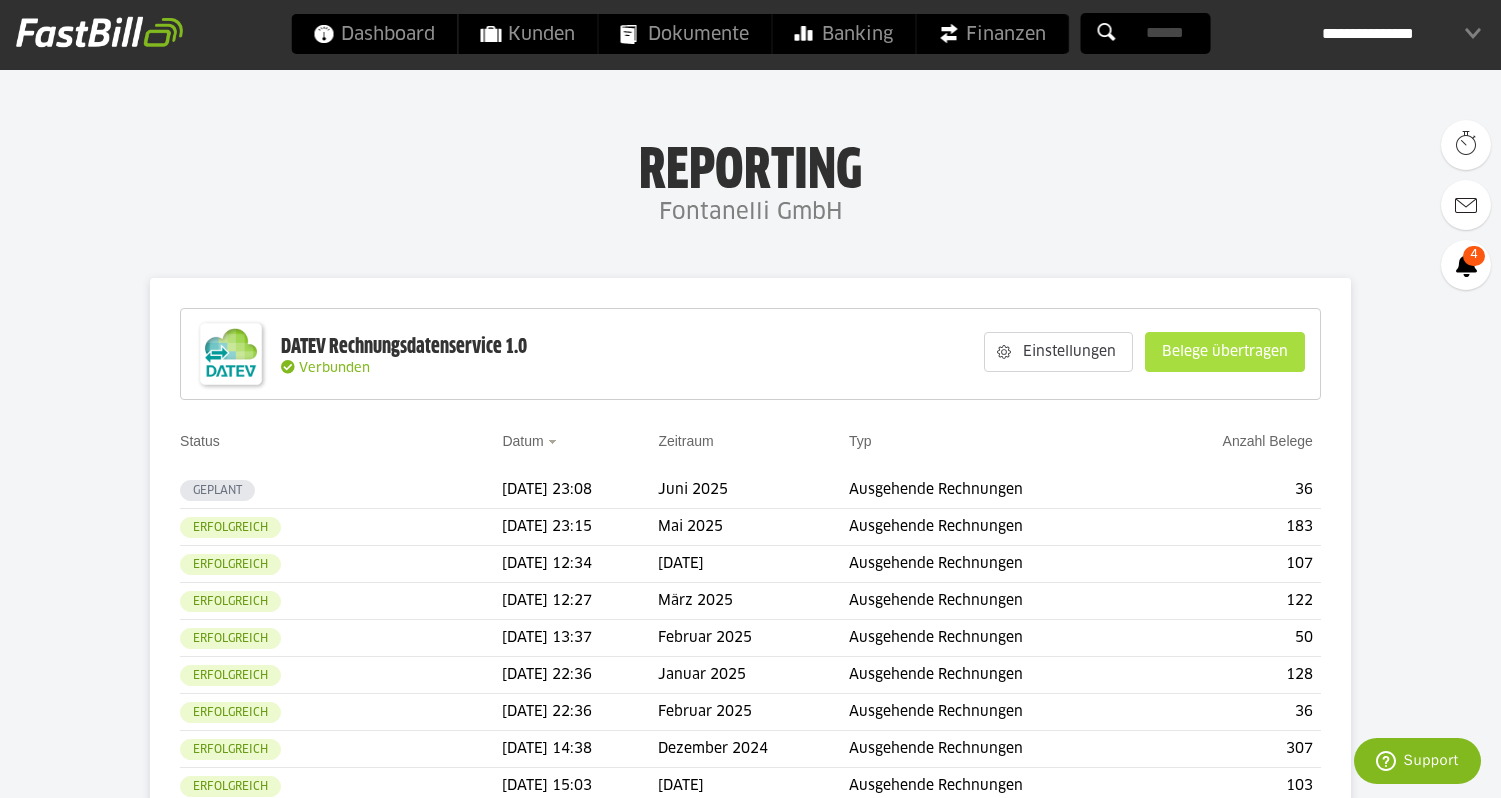 click on "Belege übertragen" at bounding box center [1225, 352] 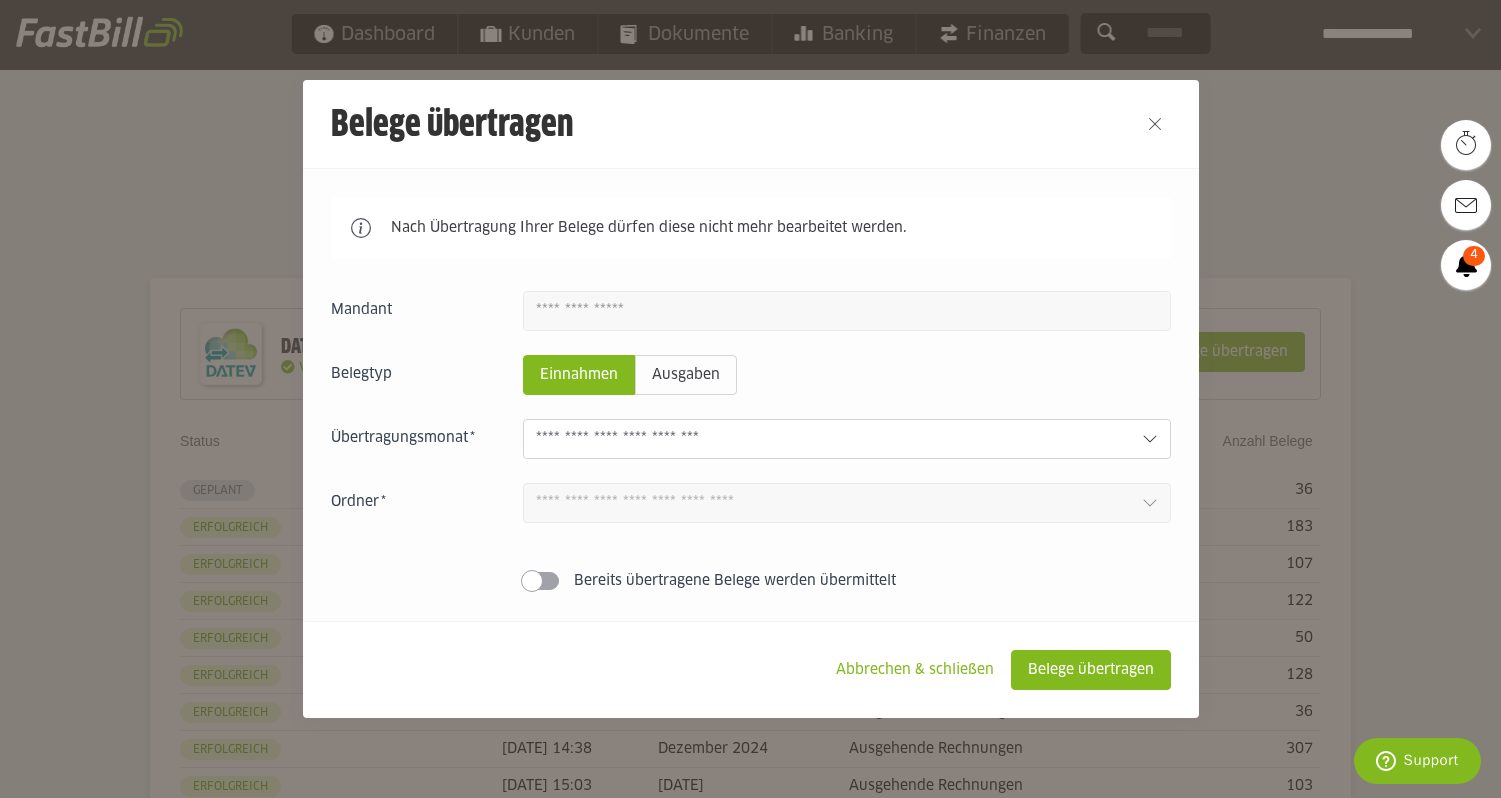 click 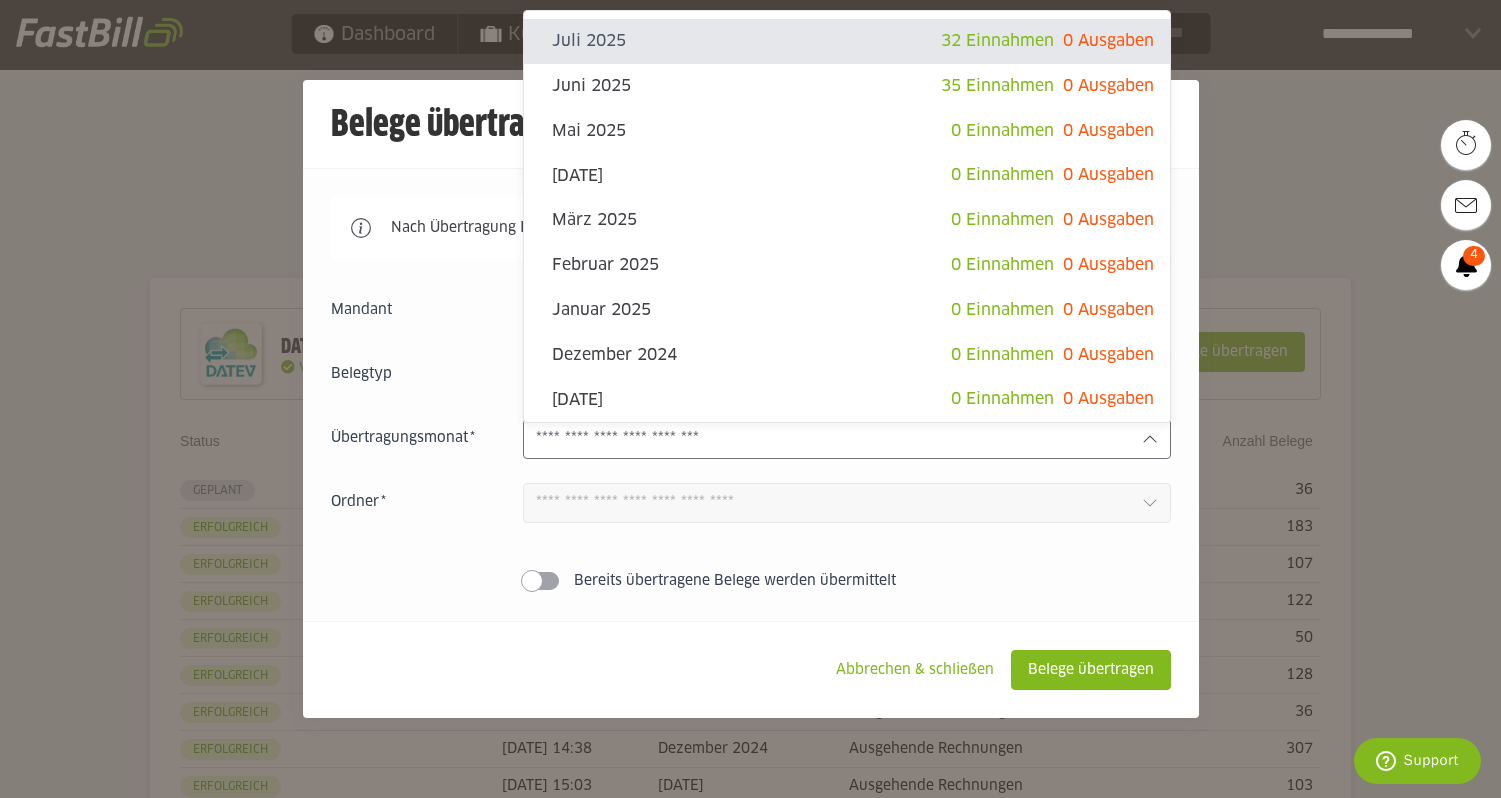 click on "Juli 2025" 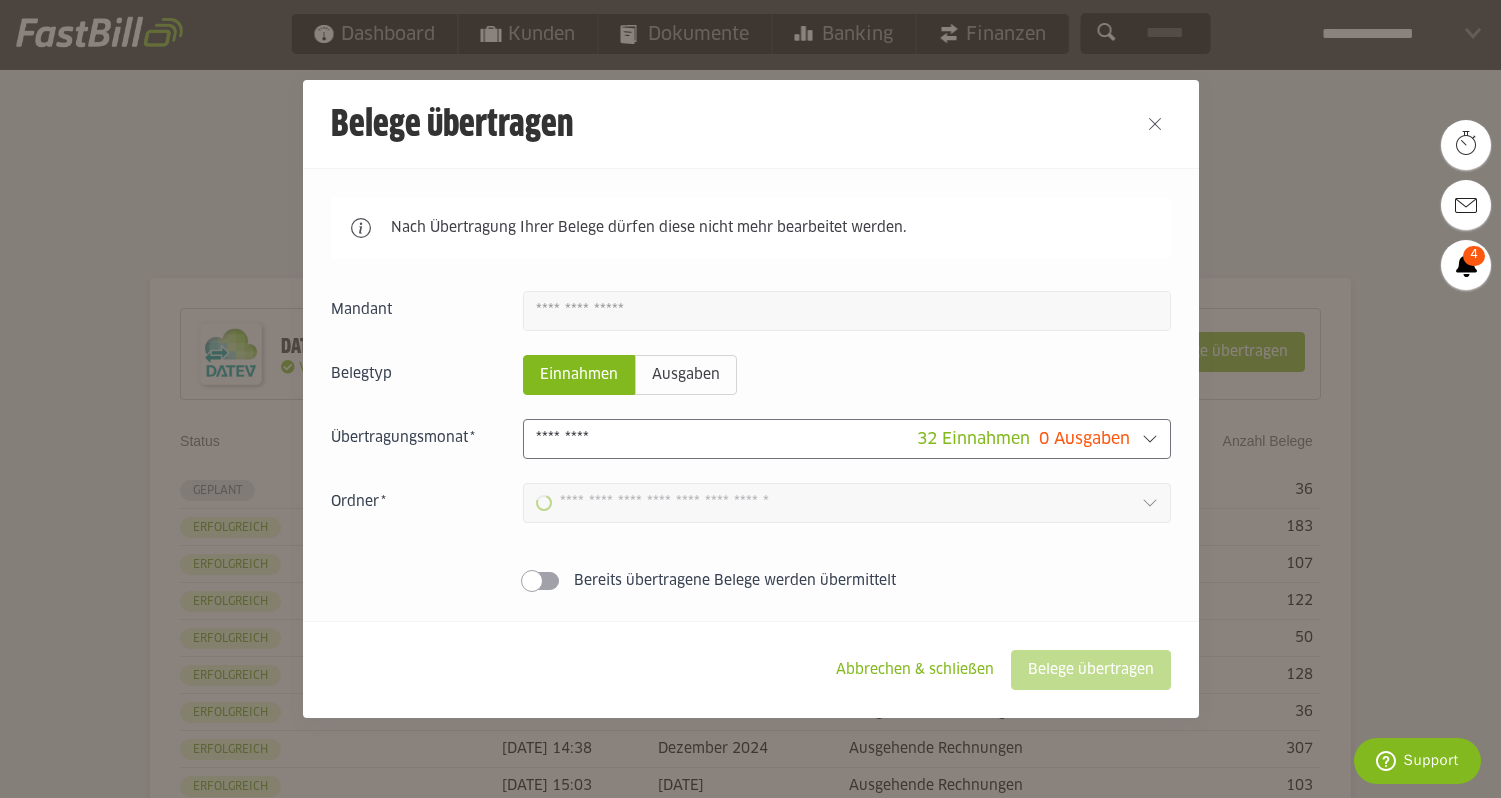 type on "**********" 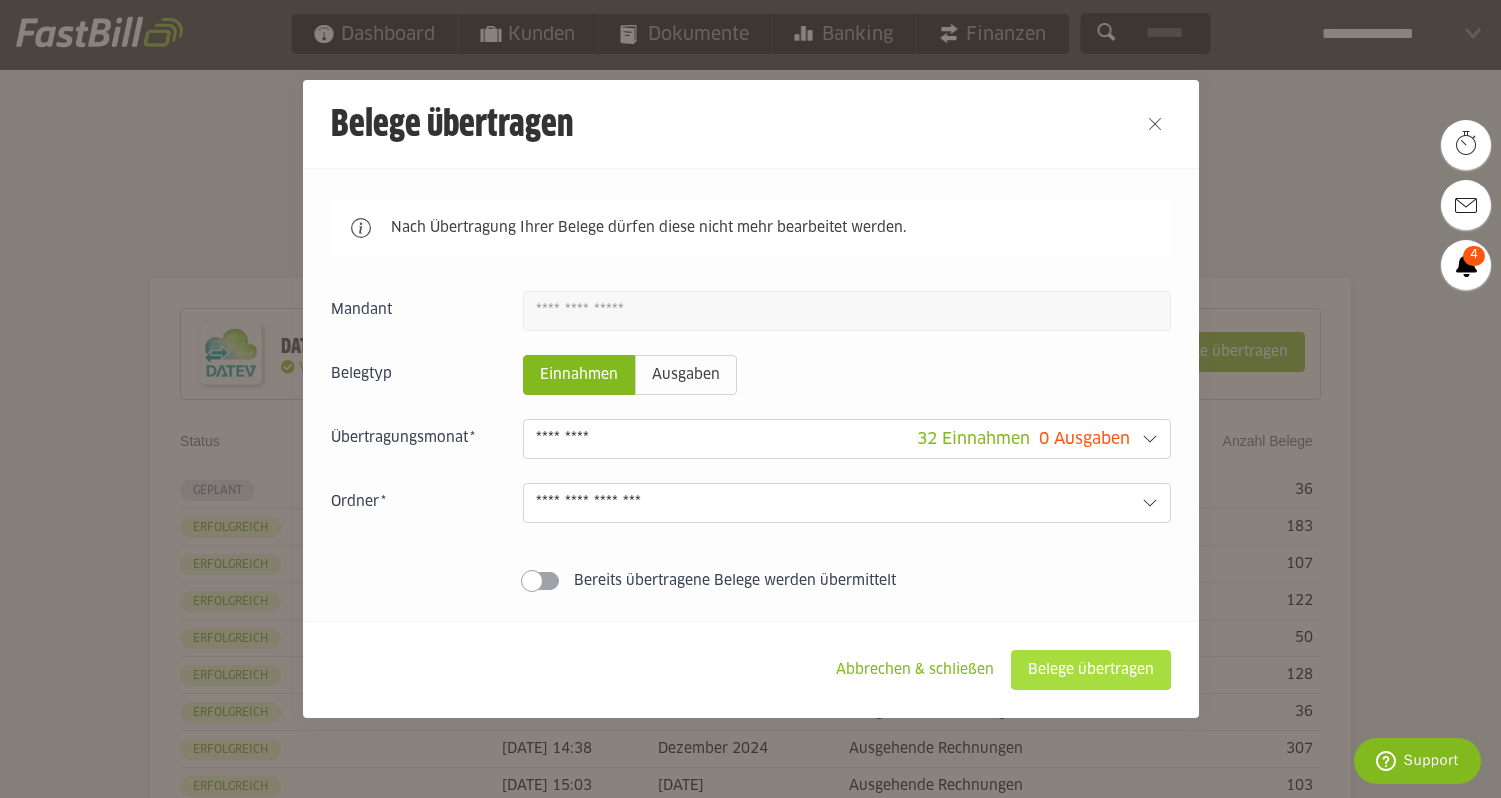 click on "Belege übertragen" at bounding box center (1091, 670) 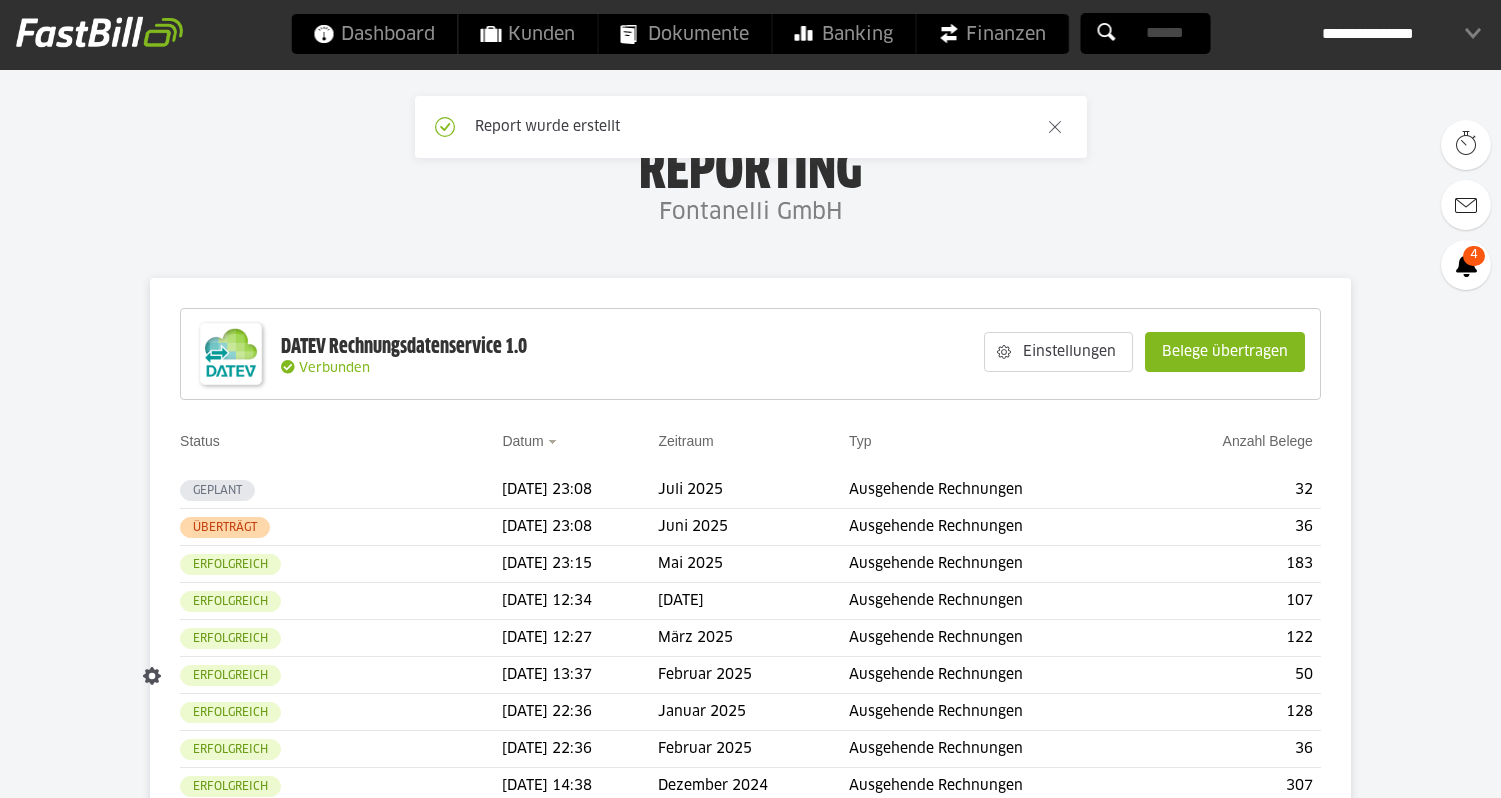 scroll, scrollTop: 0, scrollLeft: 0, axis: both 